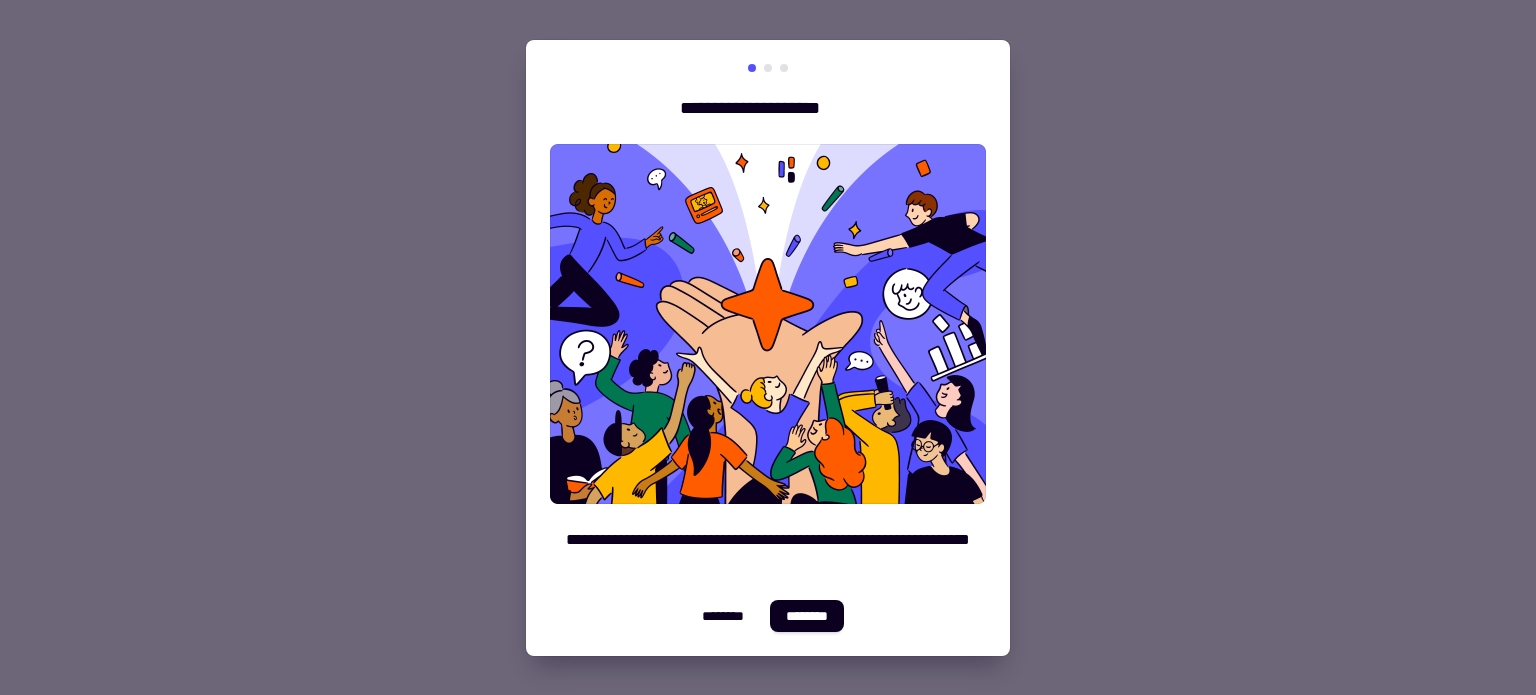 scroll, scrollTop: 0, scrollLeft: 0, axis: both 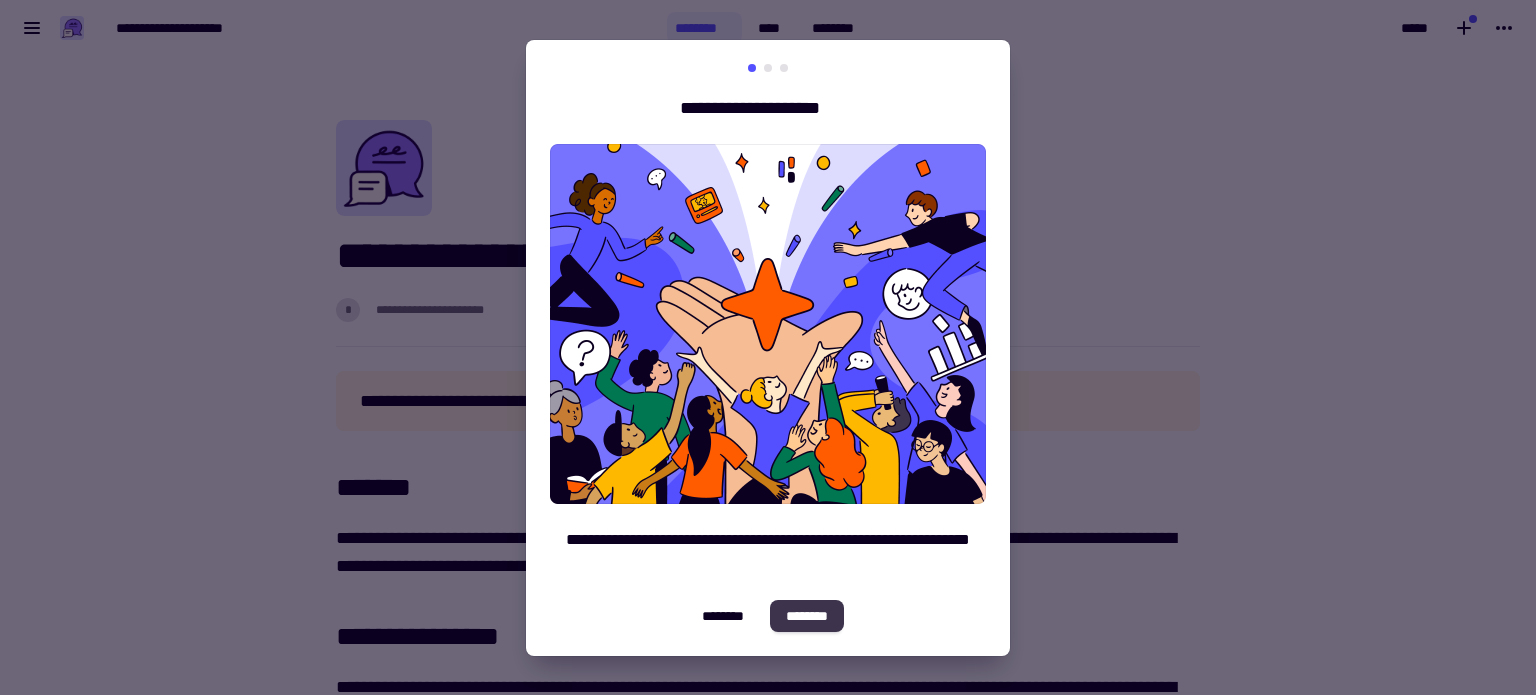 click on "********" 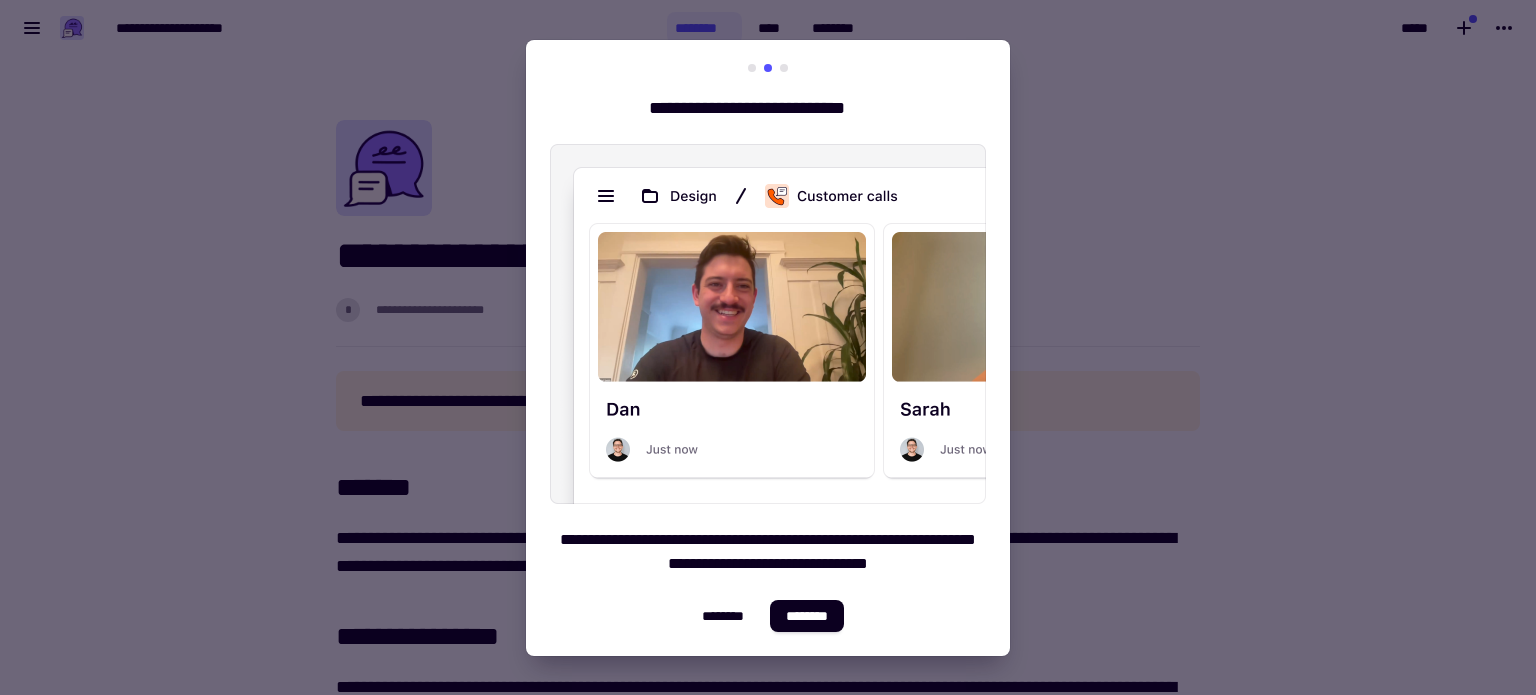 click on "********" 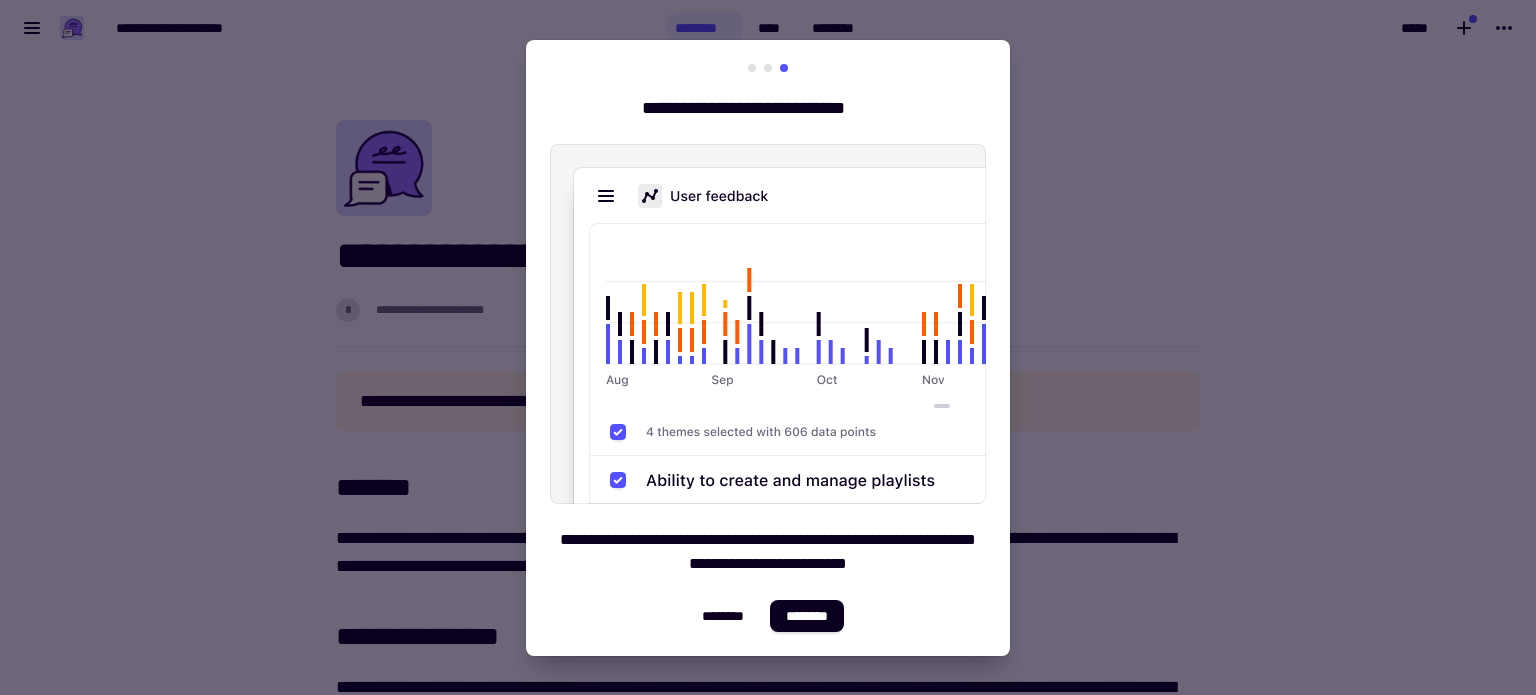 click on "********" 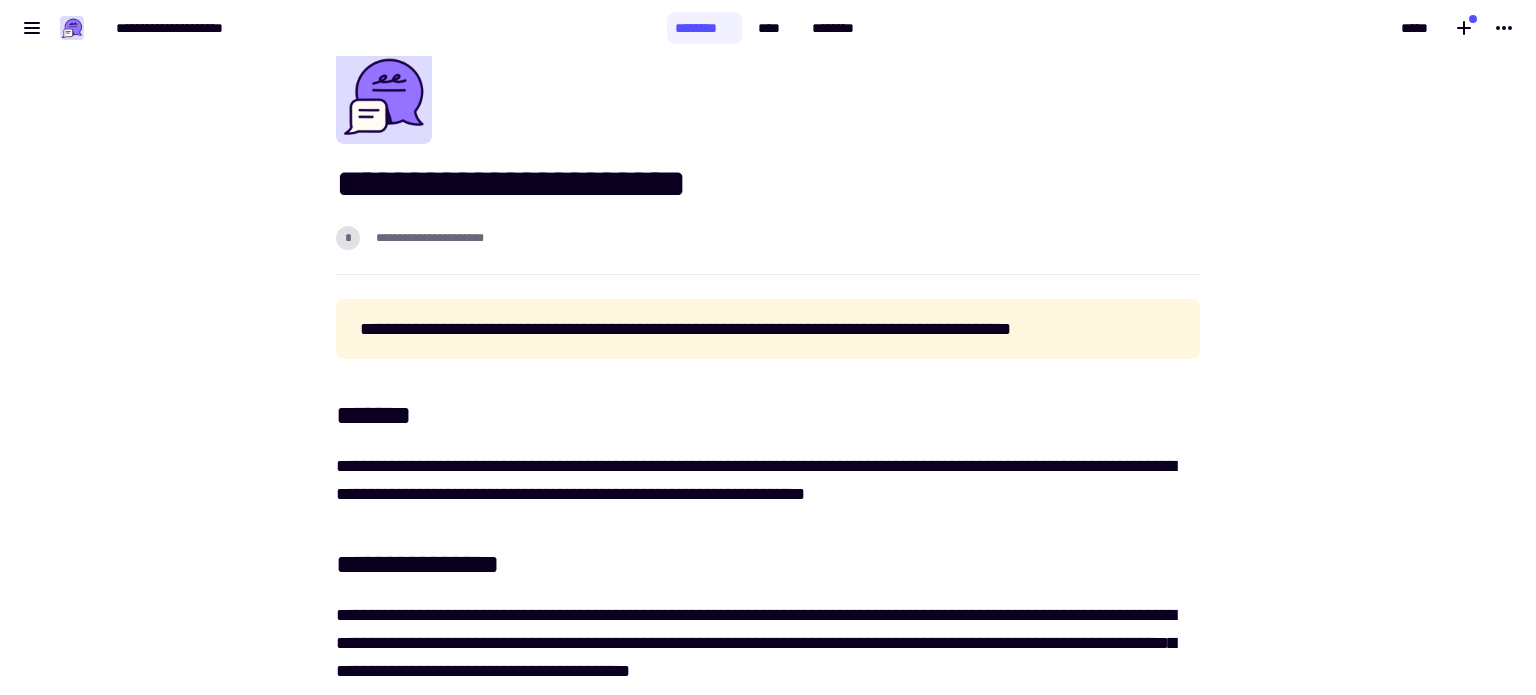 scroll, scrollTop: 0, scrollLeft: 0, axis: both 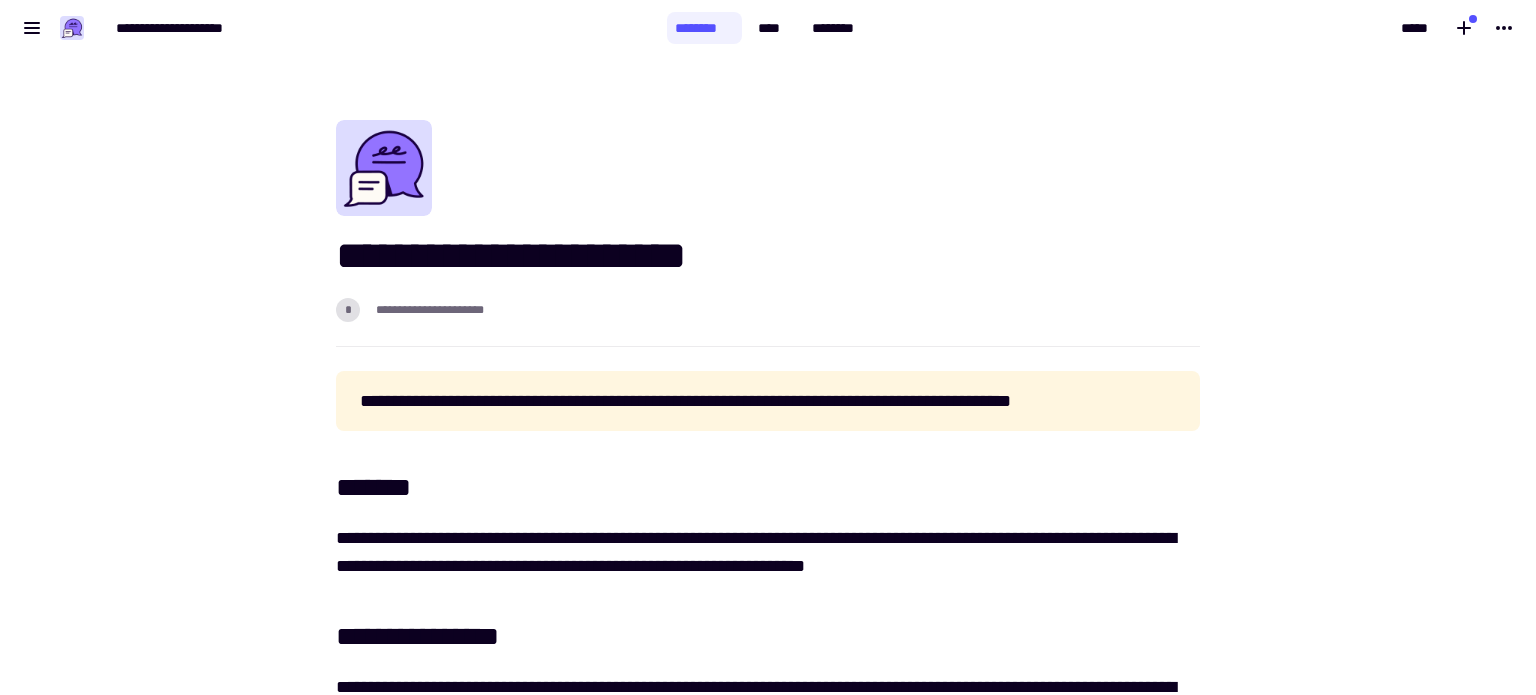 click on "****" 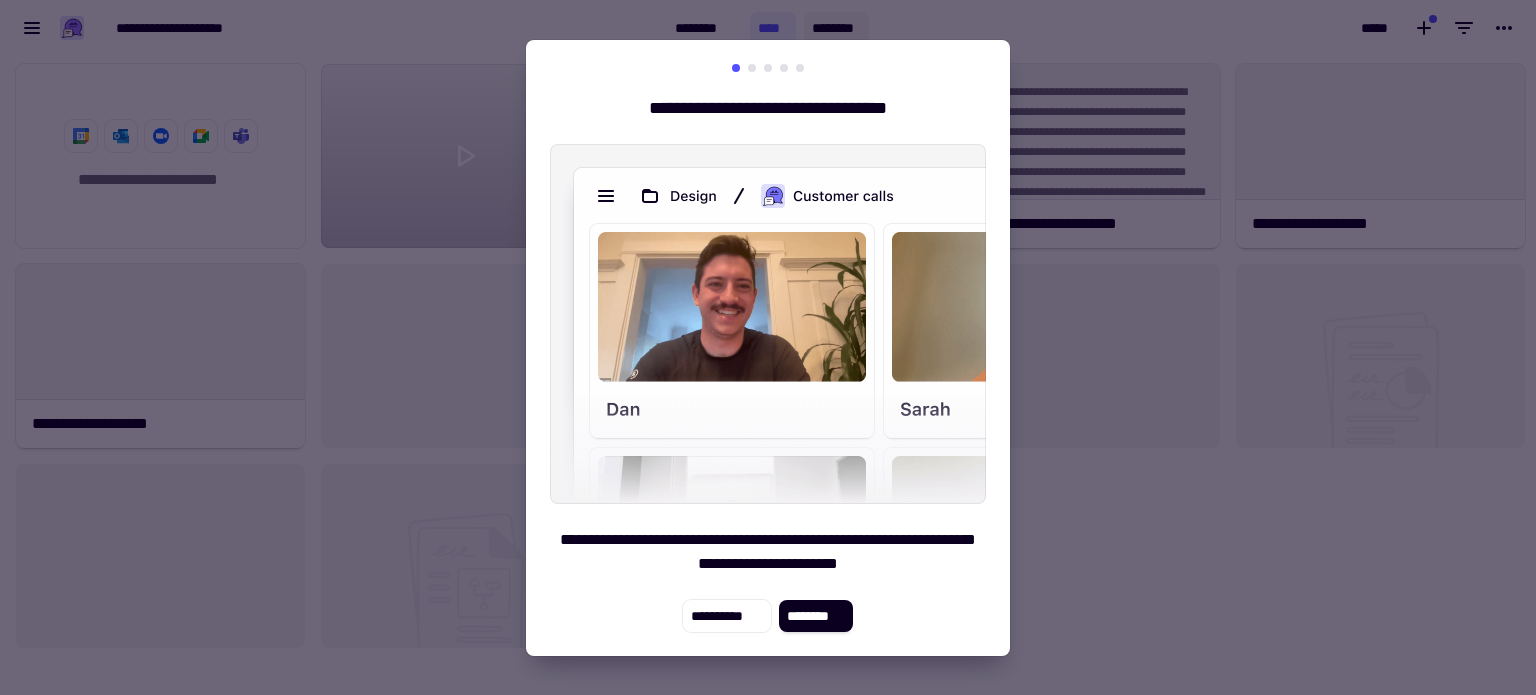 scroll, scrollTop: 16, scrollLeft: 16, axis: both 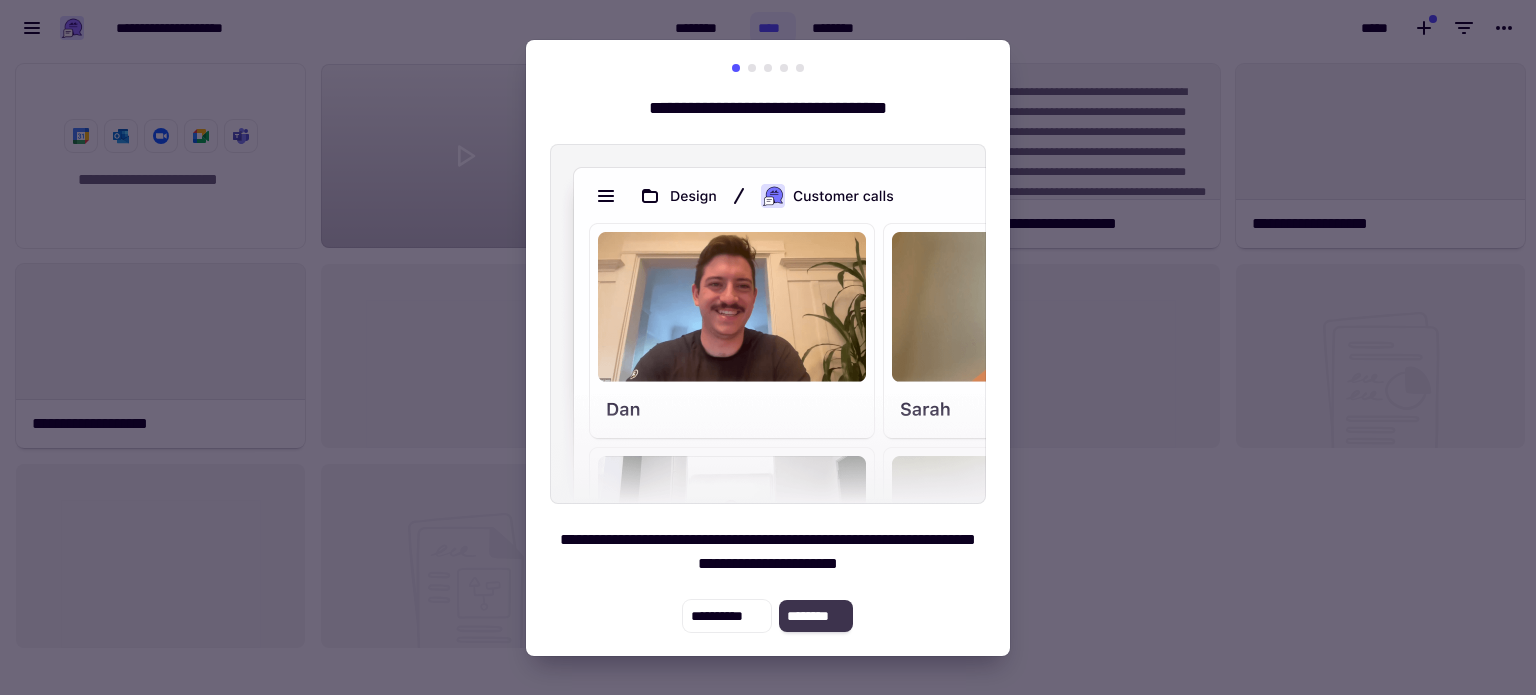 click on "********" 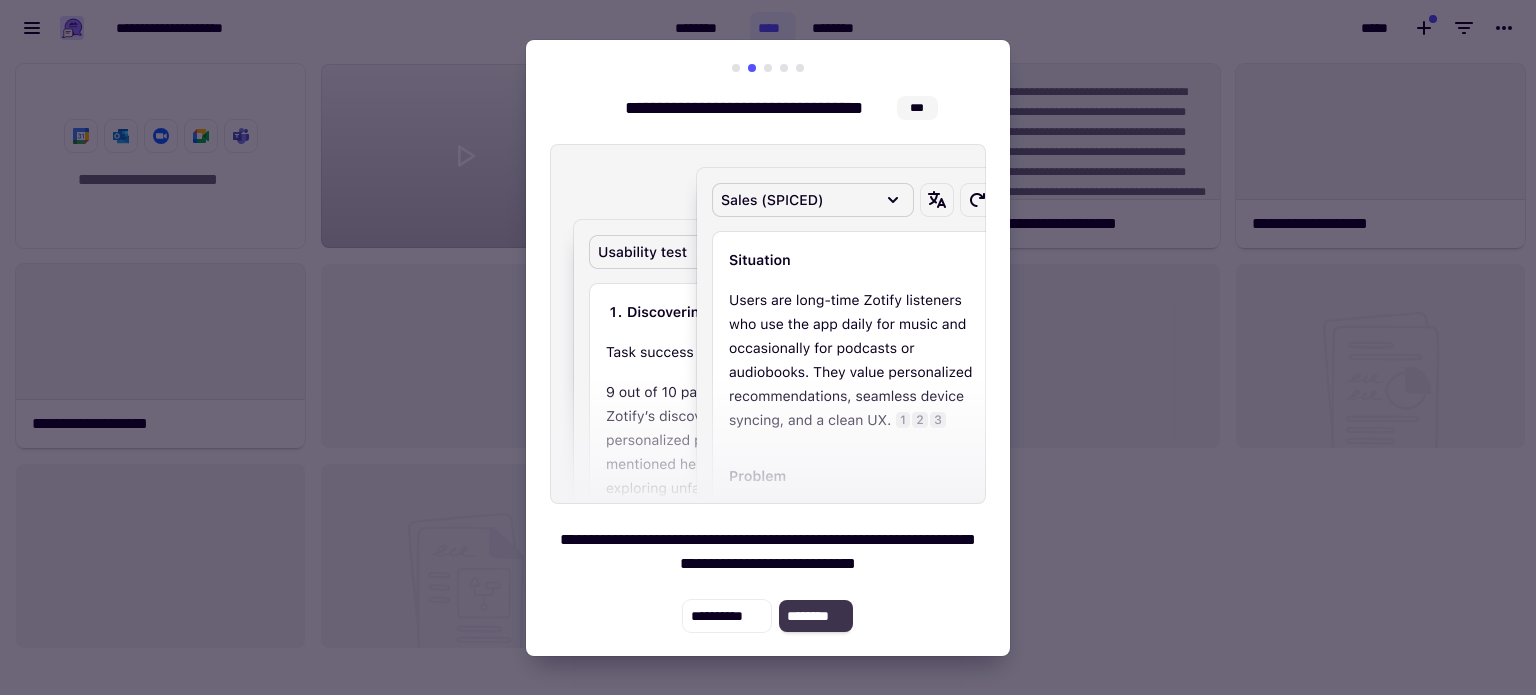 click on "********" 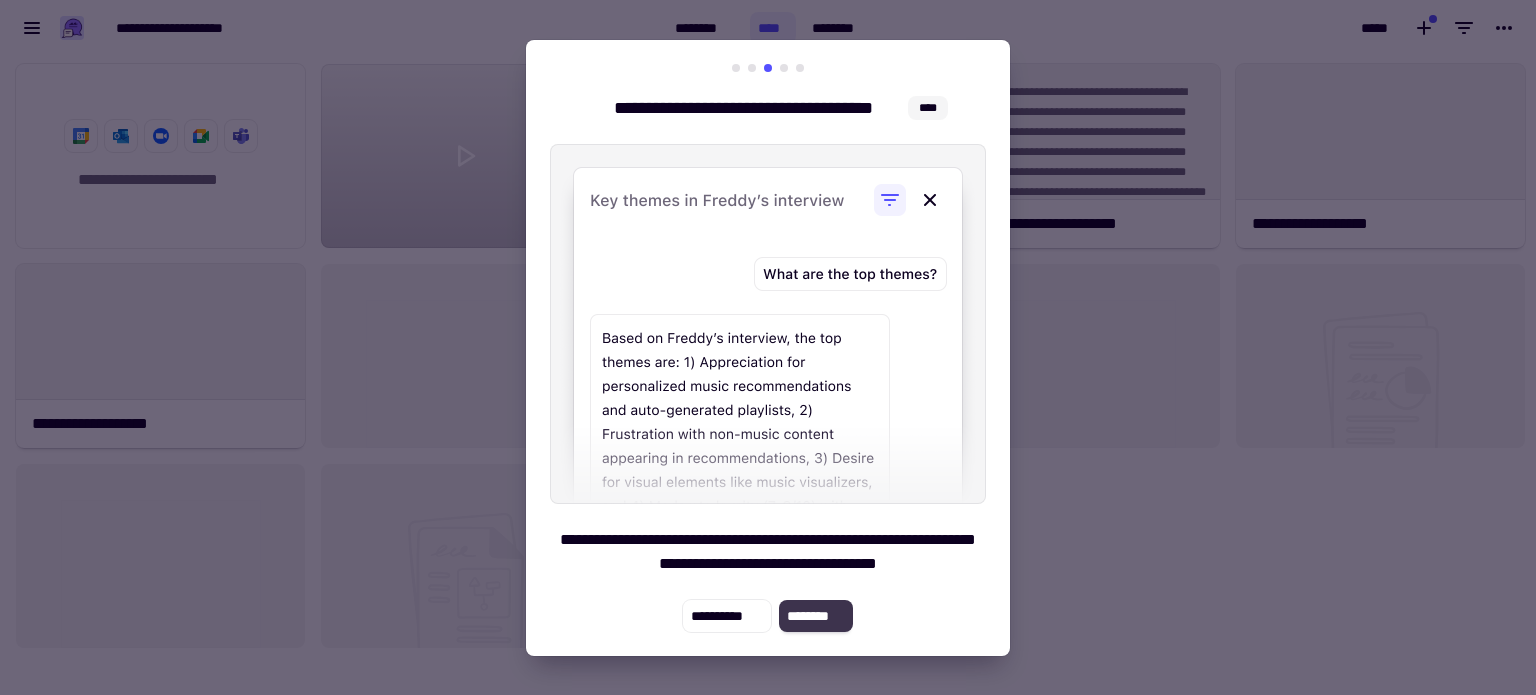 click on "********" 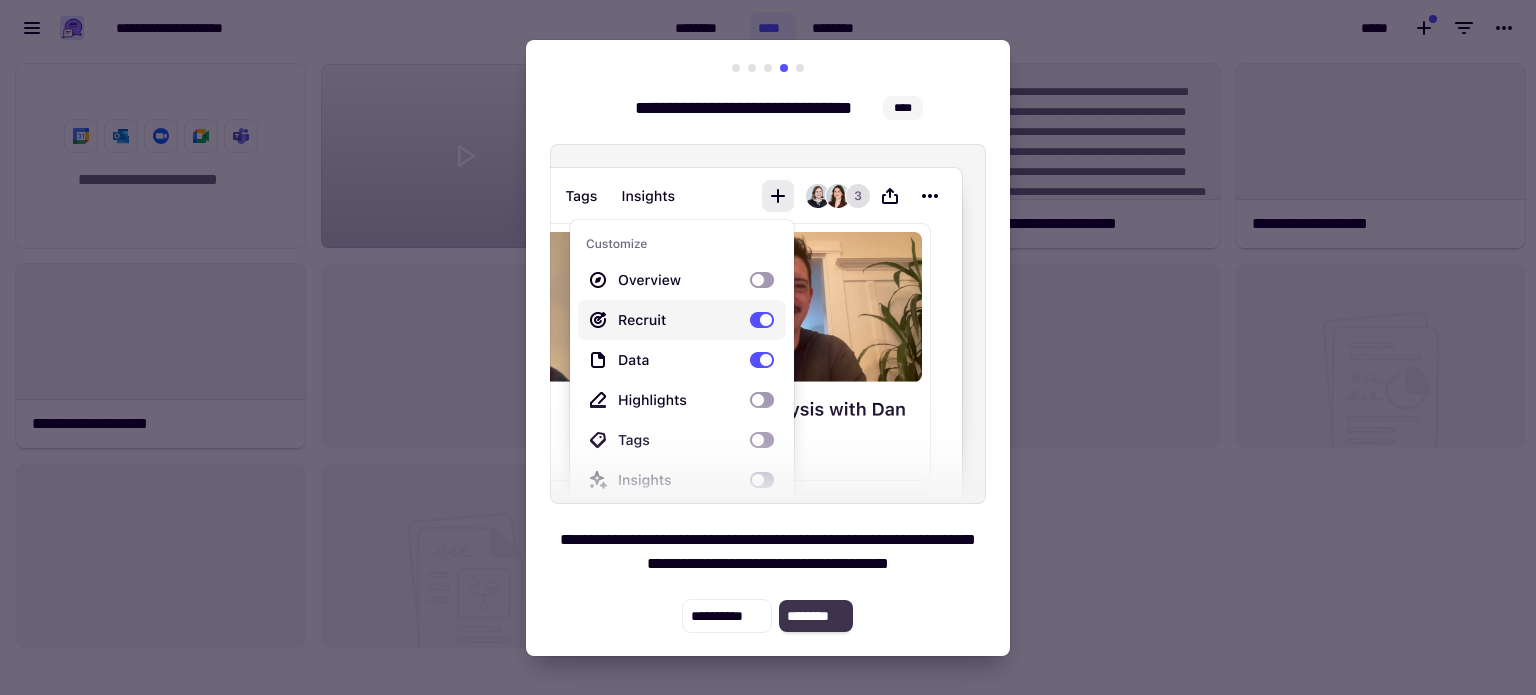 click on "********" 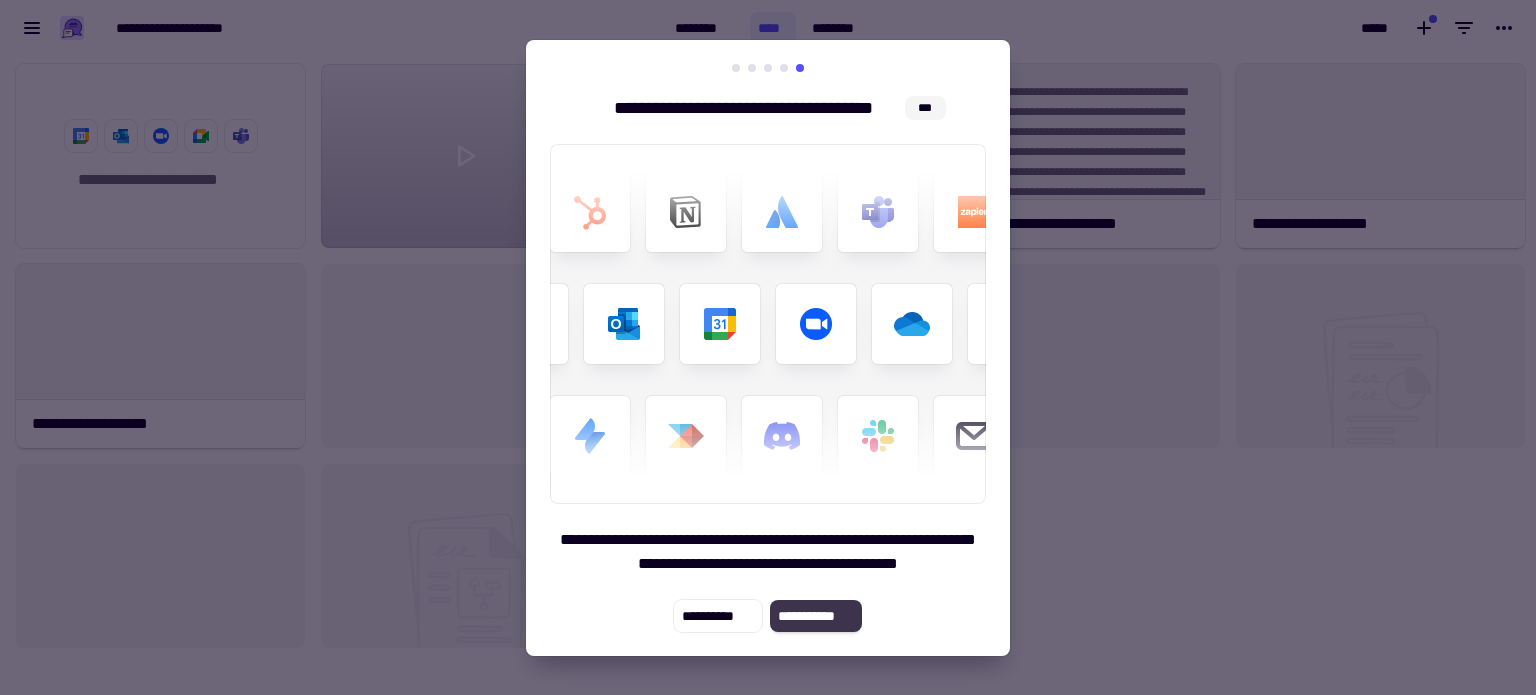 click on "**********" 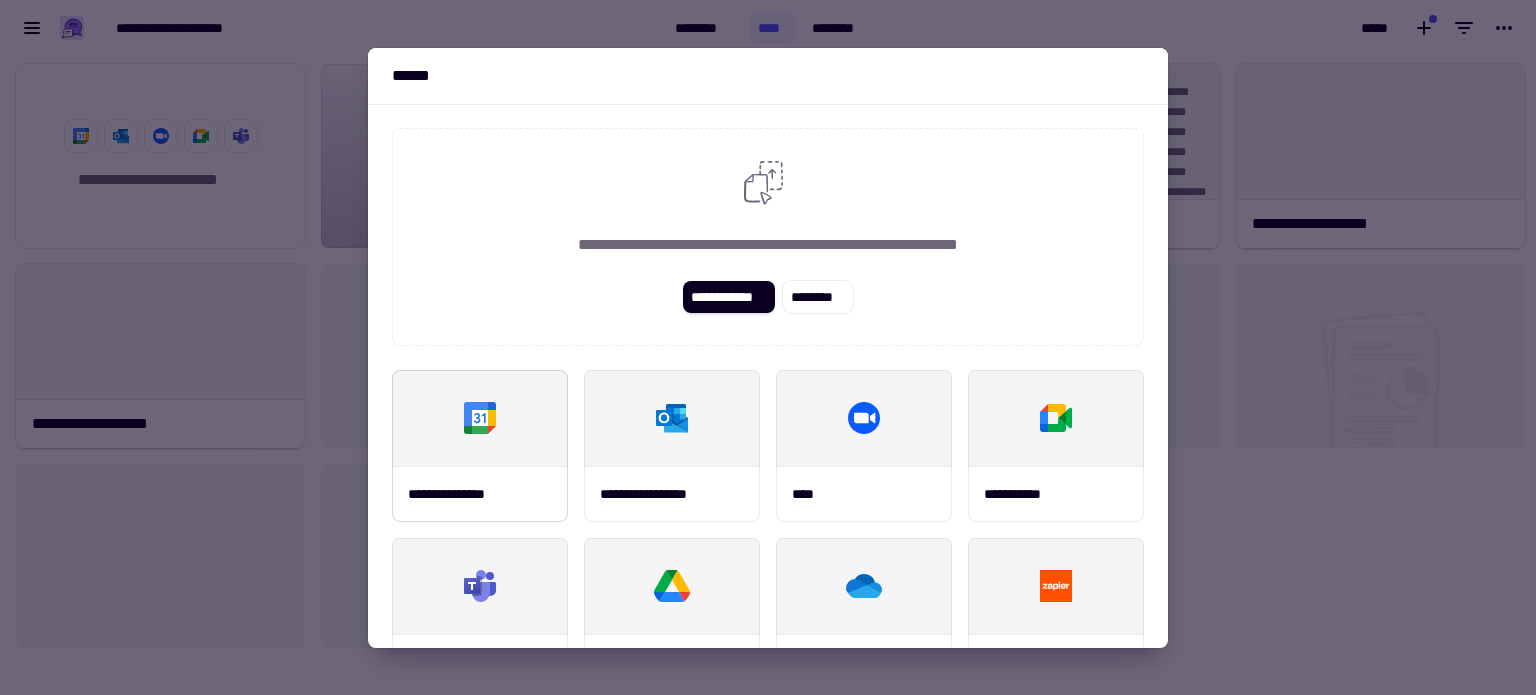 click 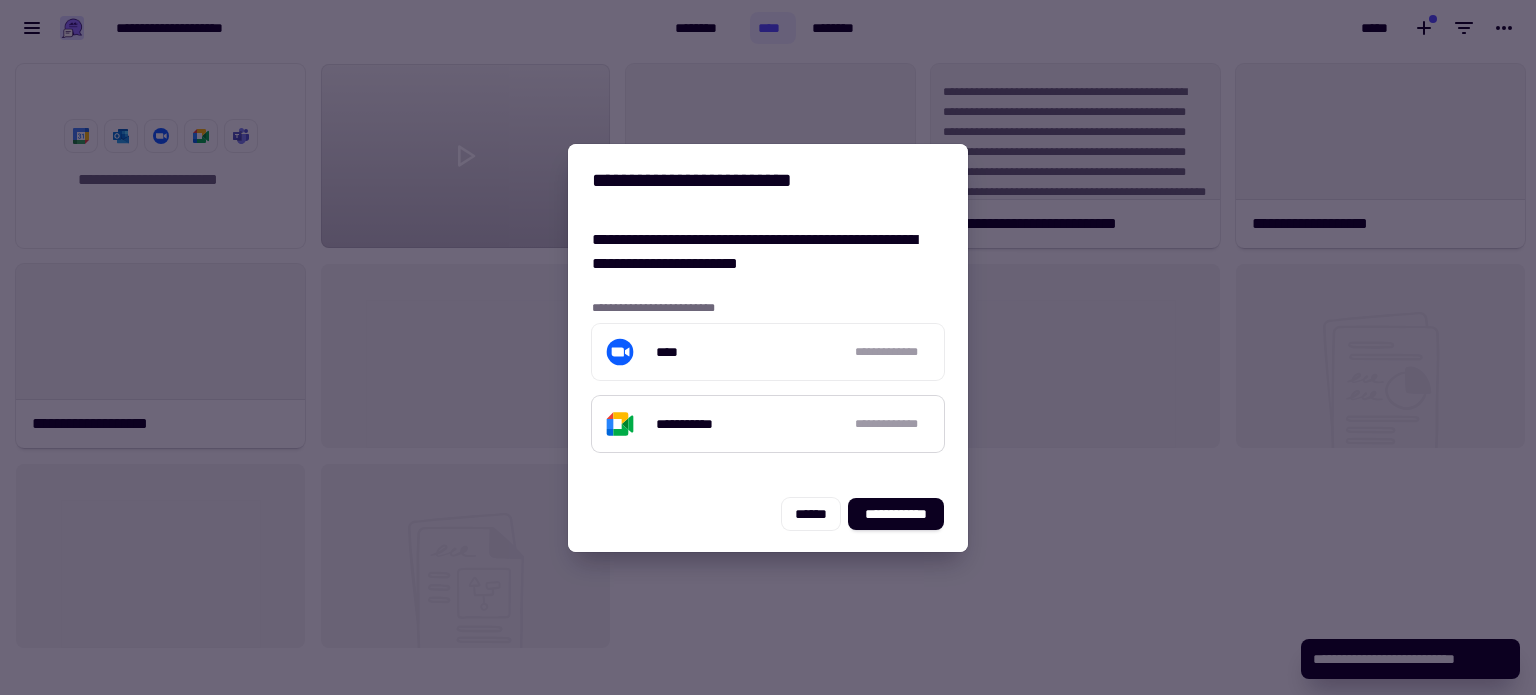 click on "**********" at bounding box center (895, 424) 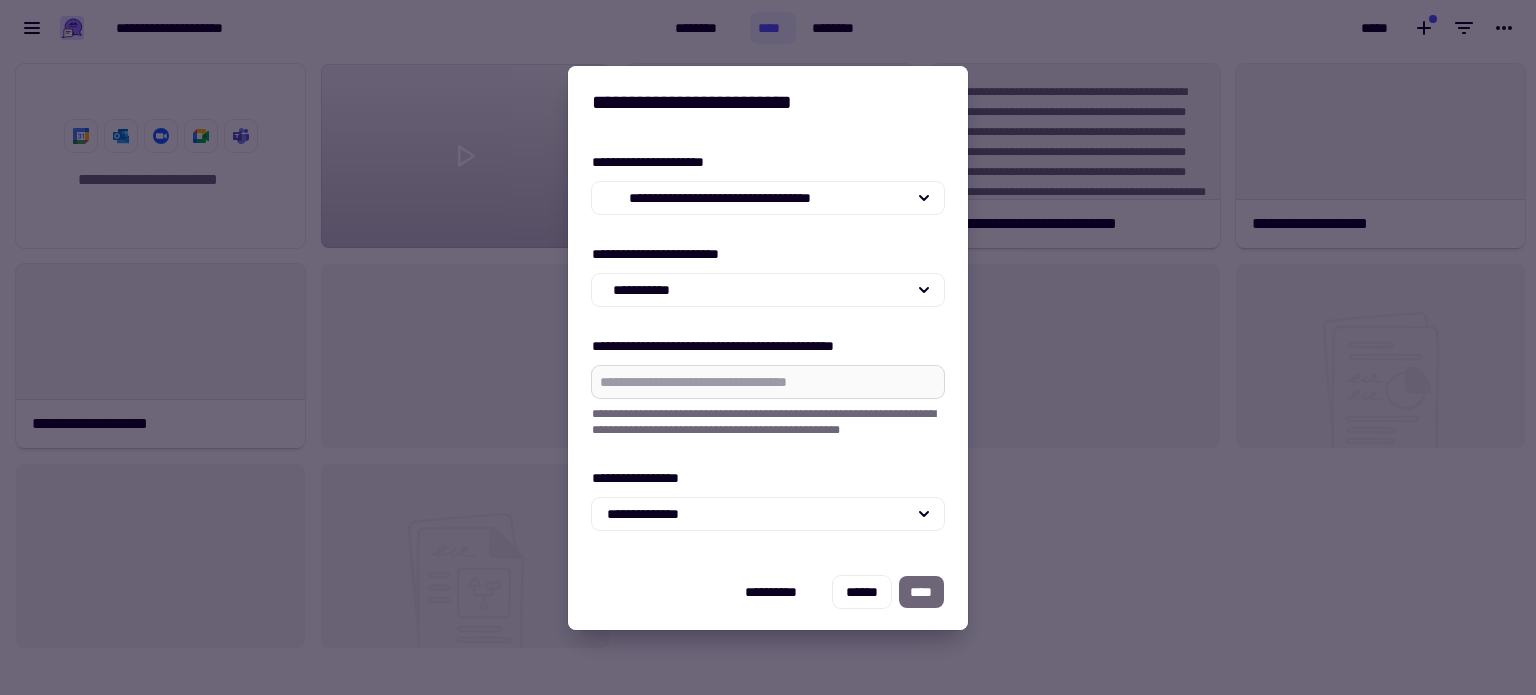 click on "**********" at bounding box center (768, 382) 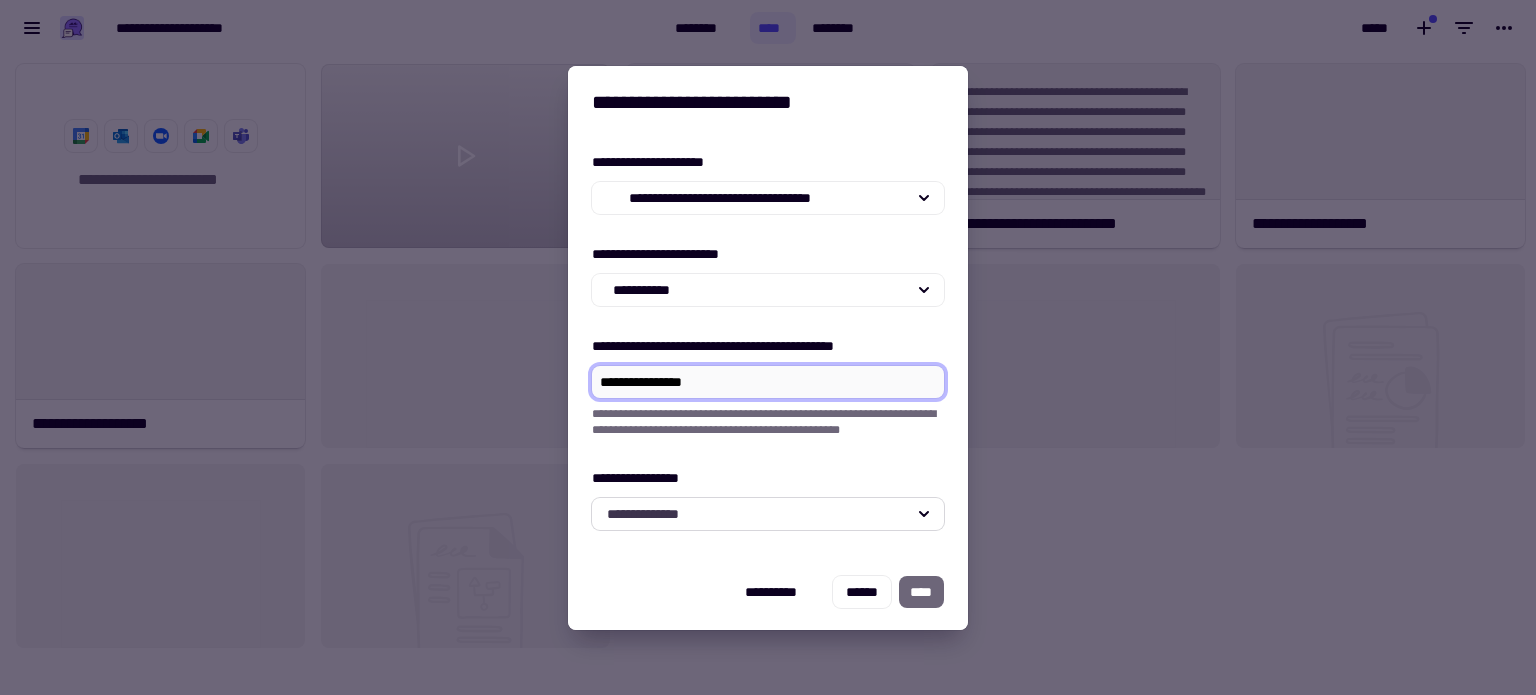 type on "**********" 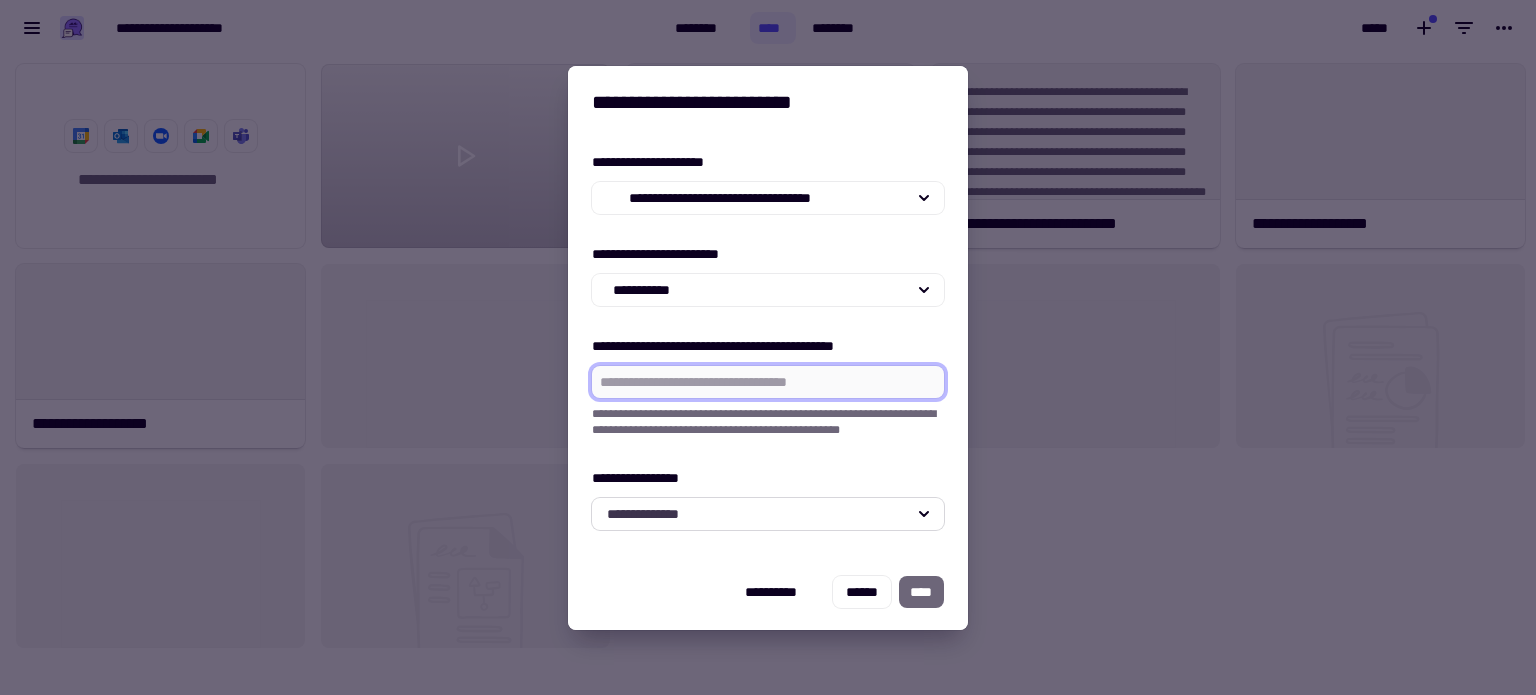 click on "**********" 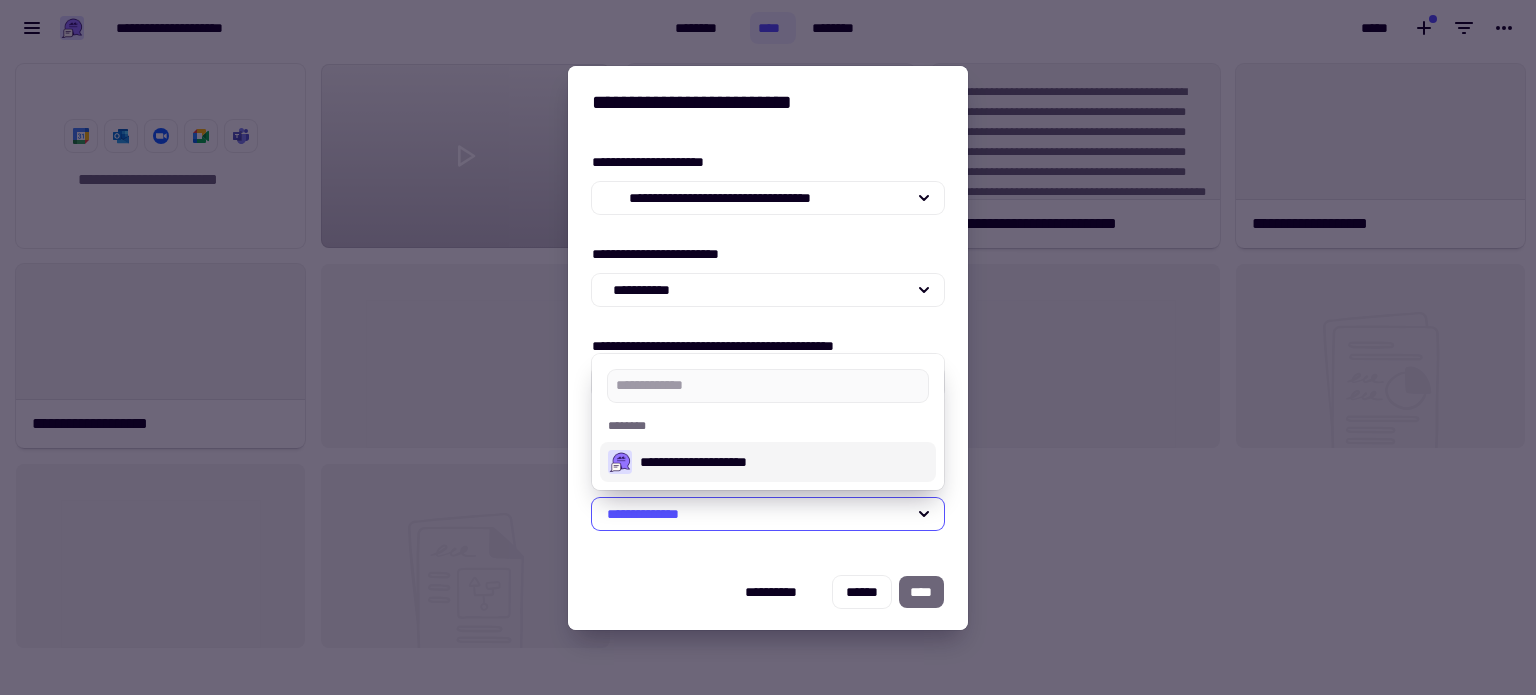 click on "**********" at bounding box center [784, 462] 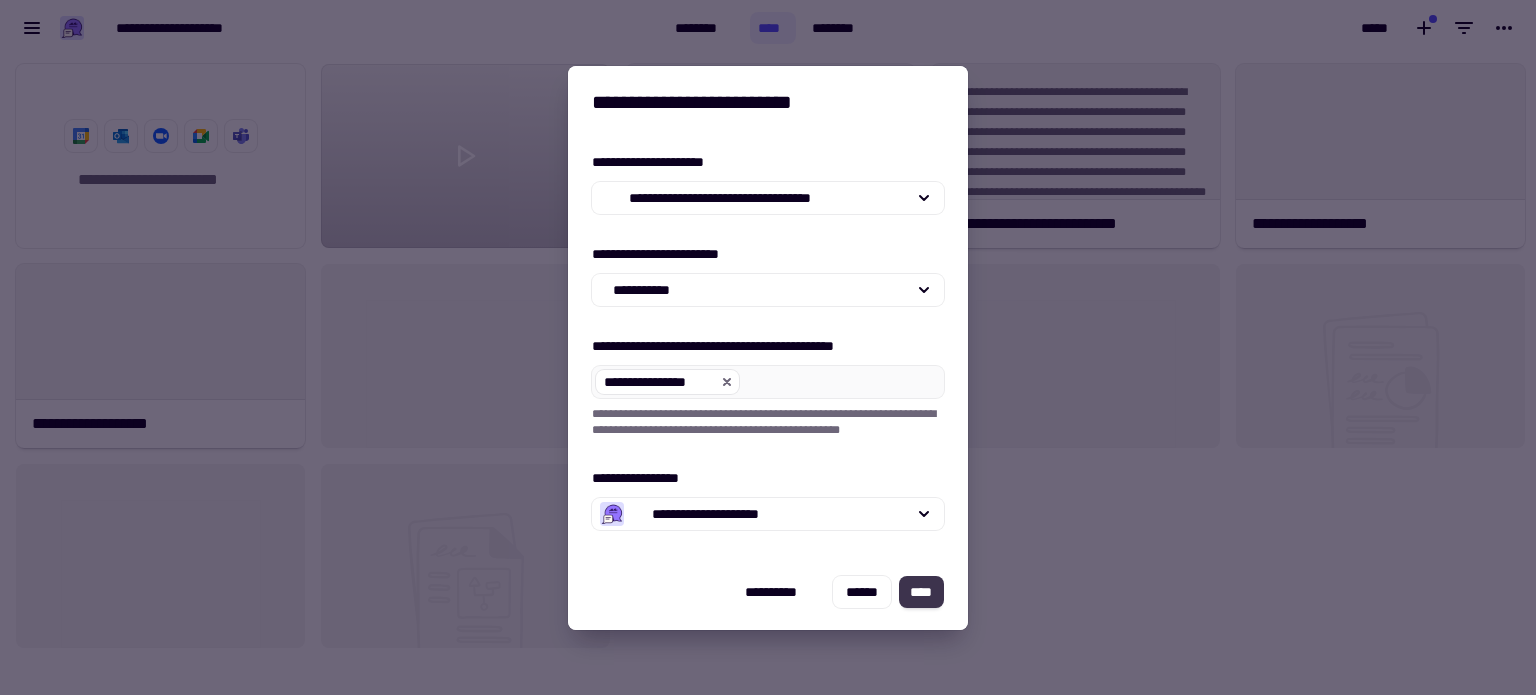 click on "****" 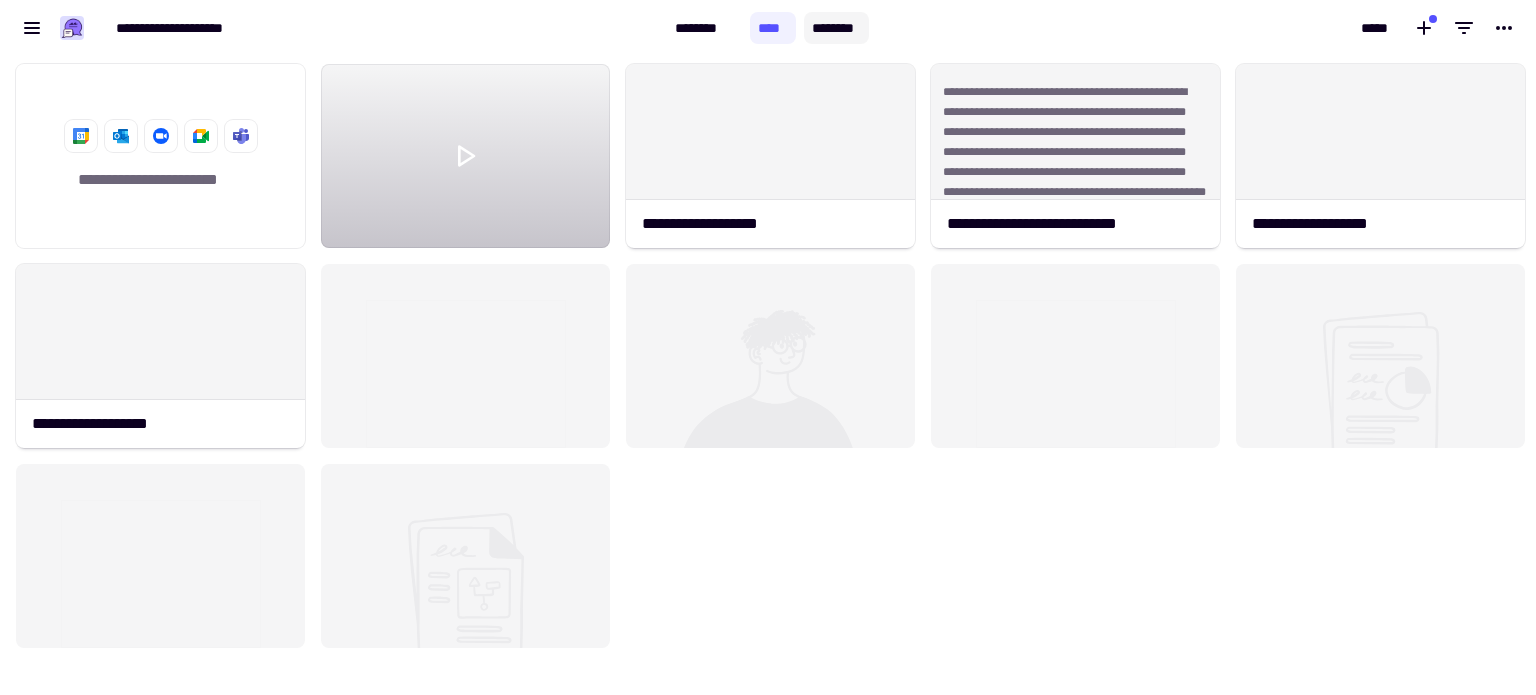 click on "********" 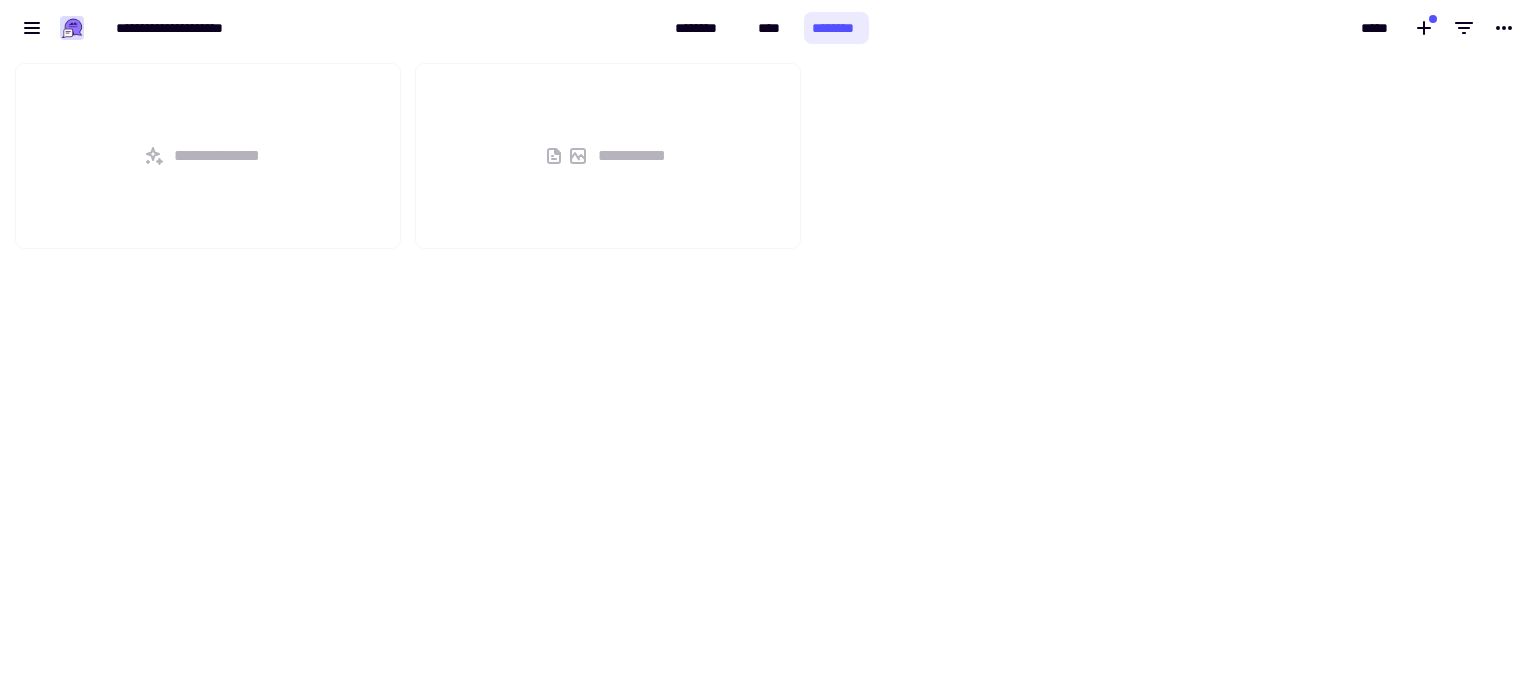 scroll, scrollTop: 16, scrollLeft: 16, axis: both 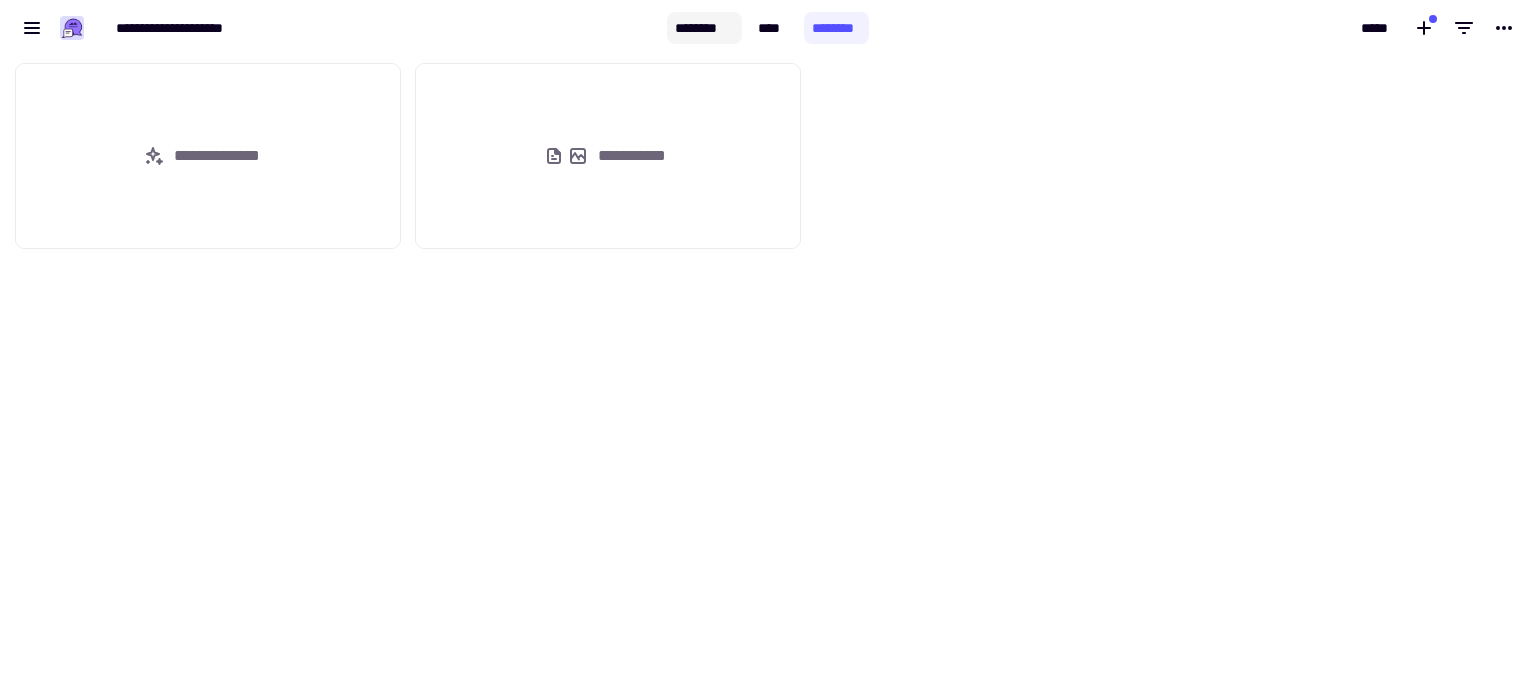 click on "********" 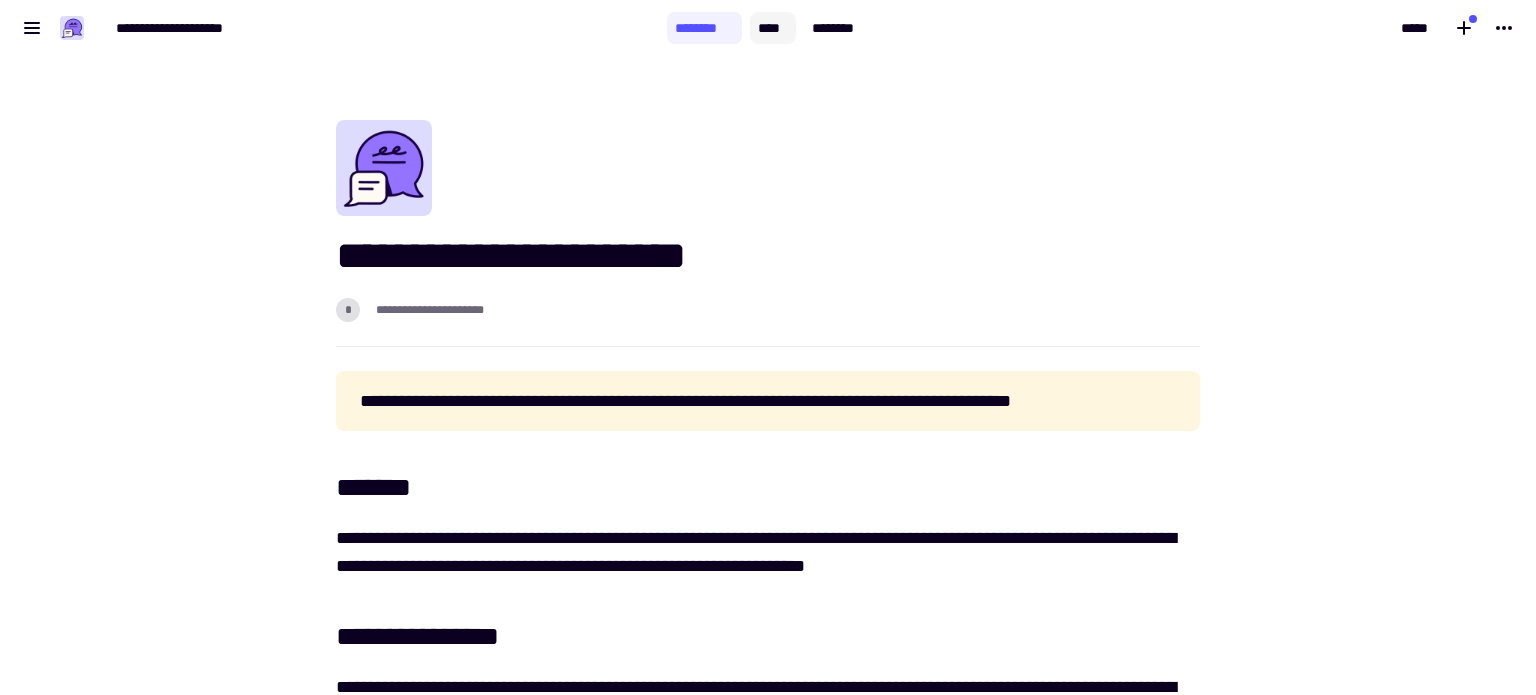 click on "****" 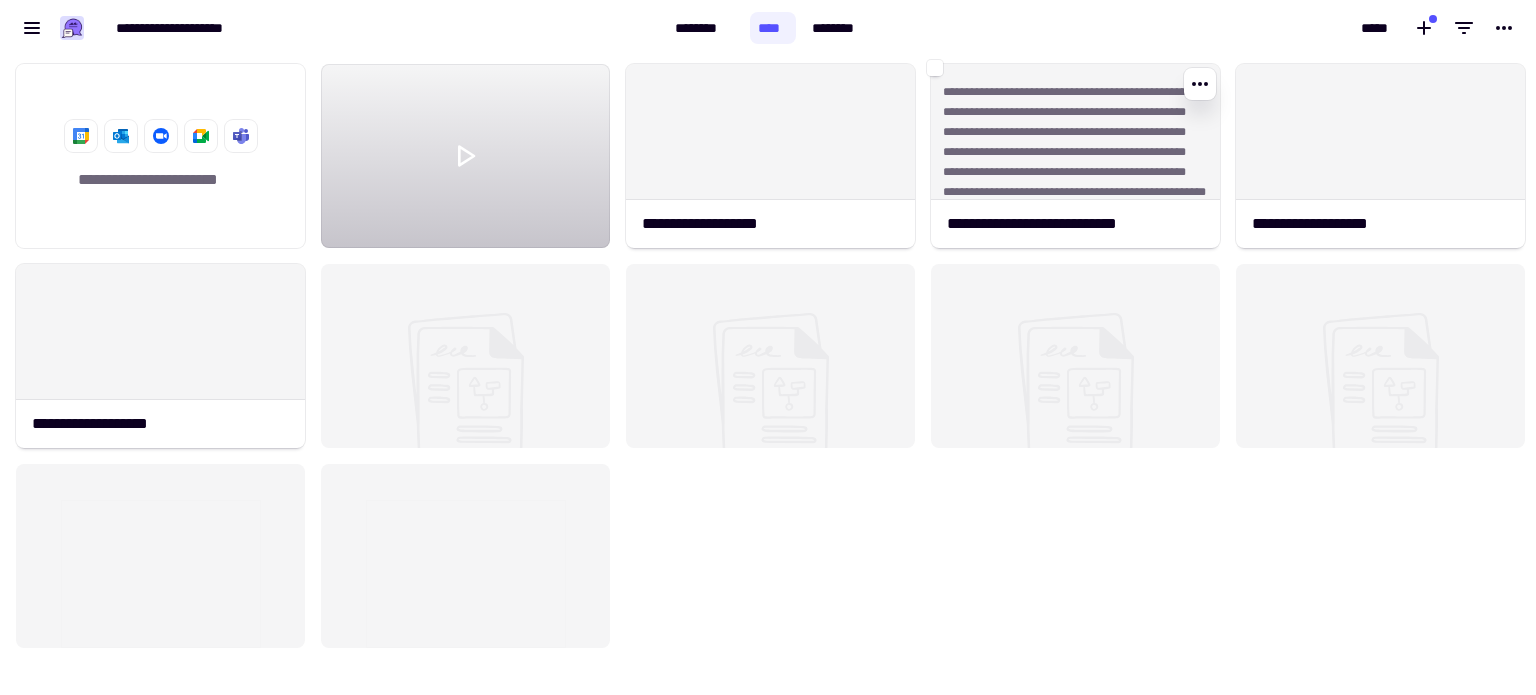 scroll, scrollTop: 16, scrollLeft: 16, axis: both 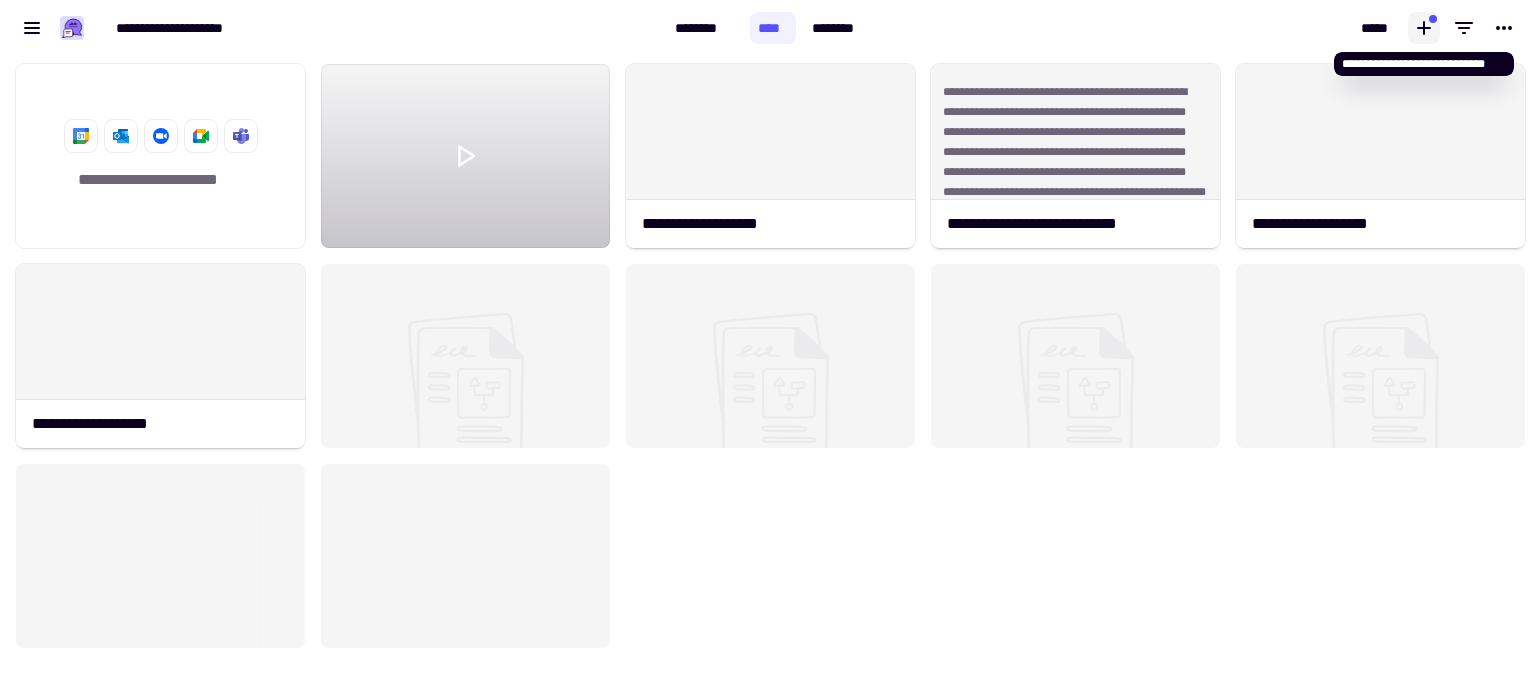 click 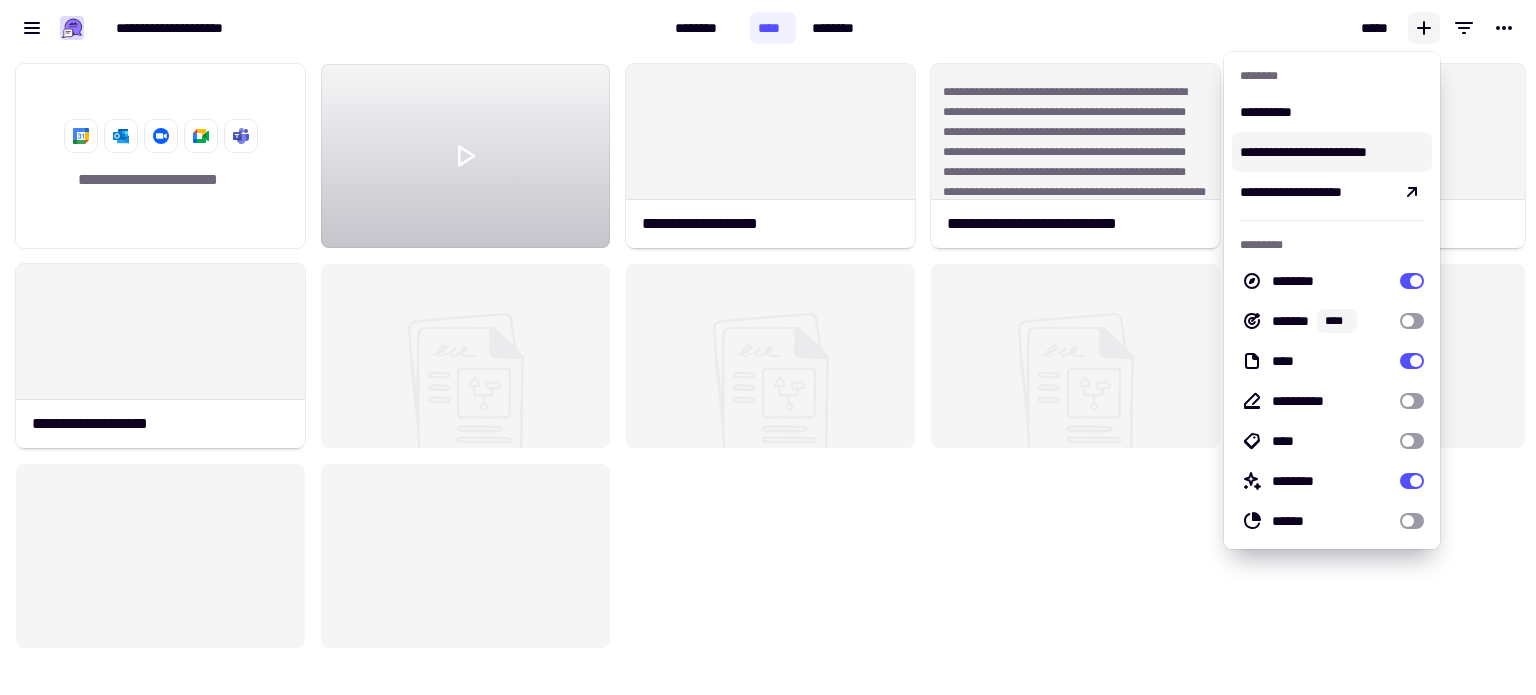 click on "*****" at bounding box center [1202, 28] 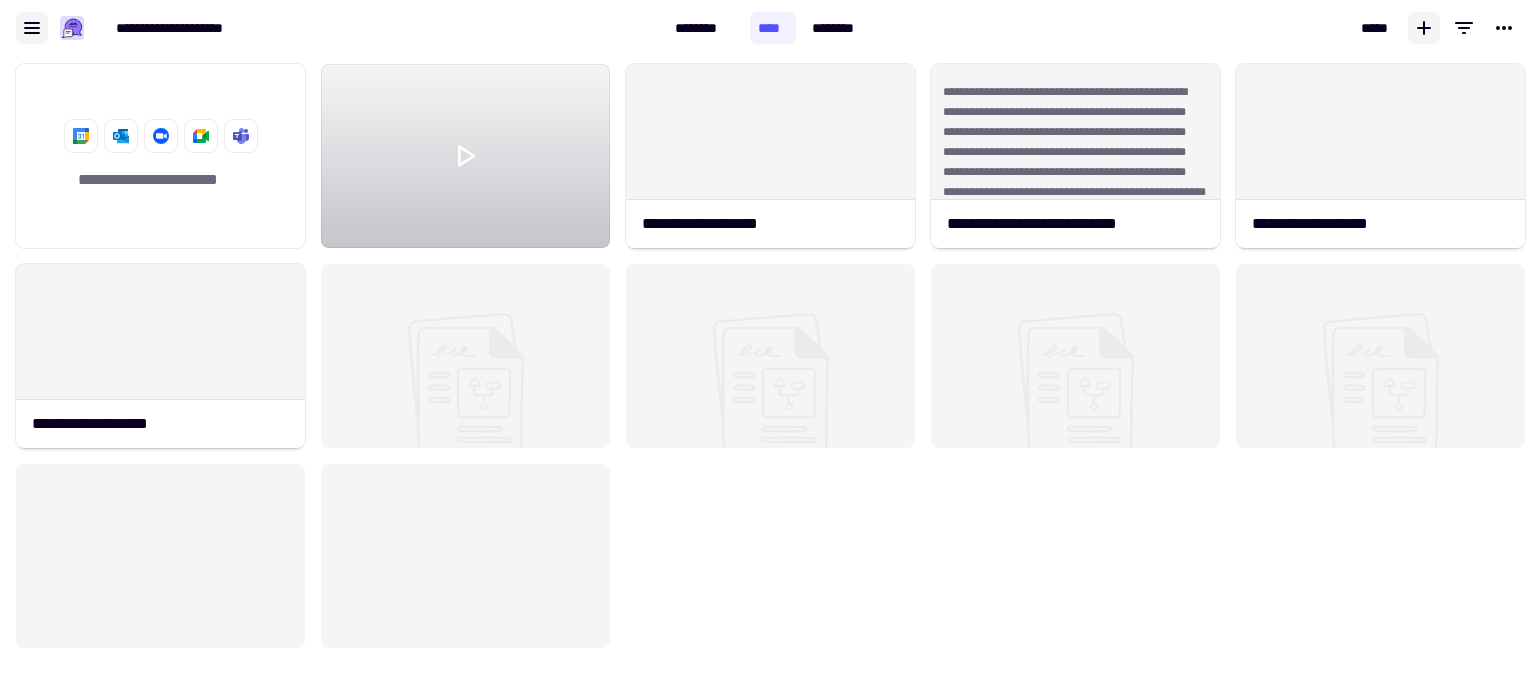click 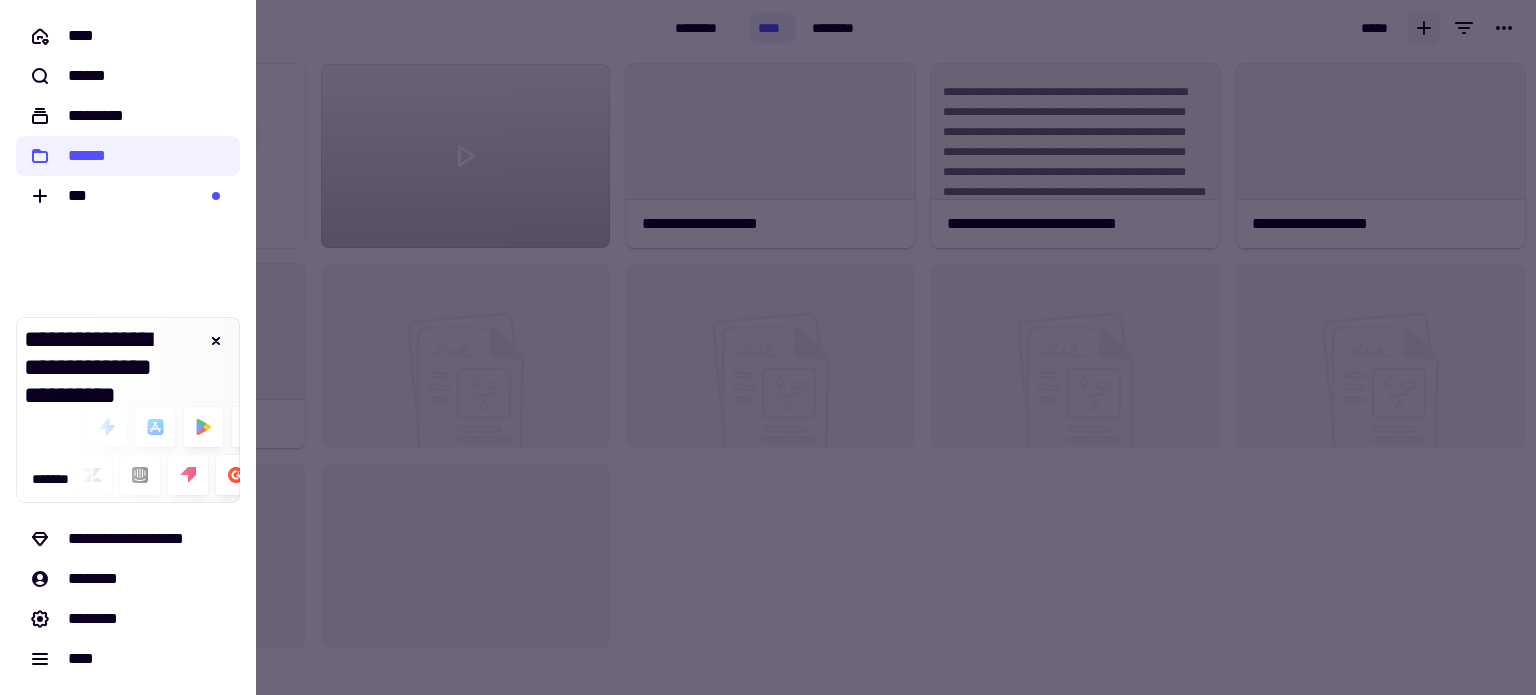 click at bounding box center (768, 347) 